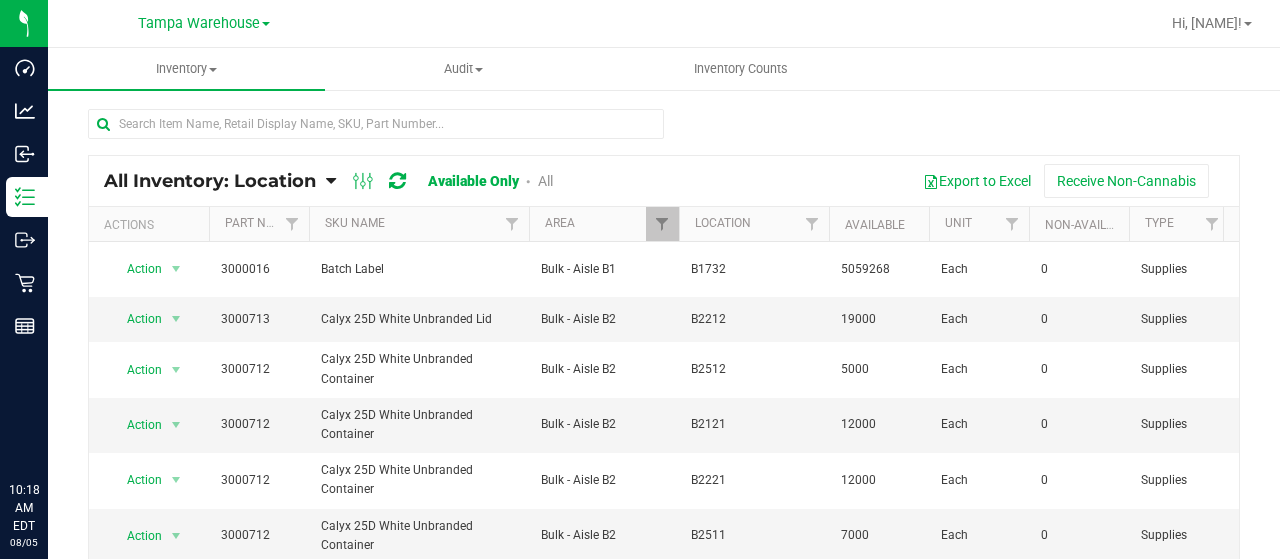 scroll, scrollTop: 0, scrollLeft: 0, axis: both 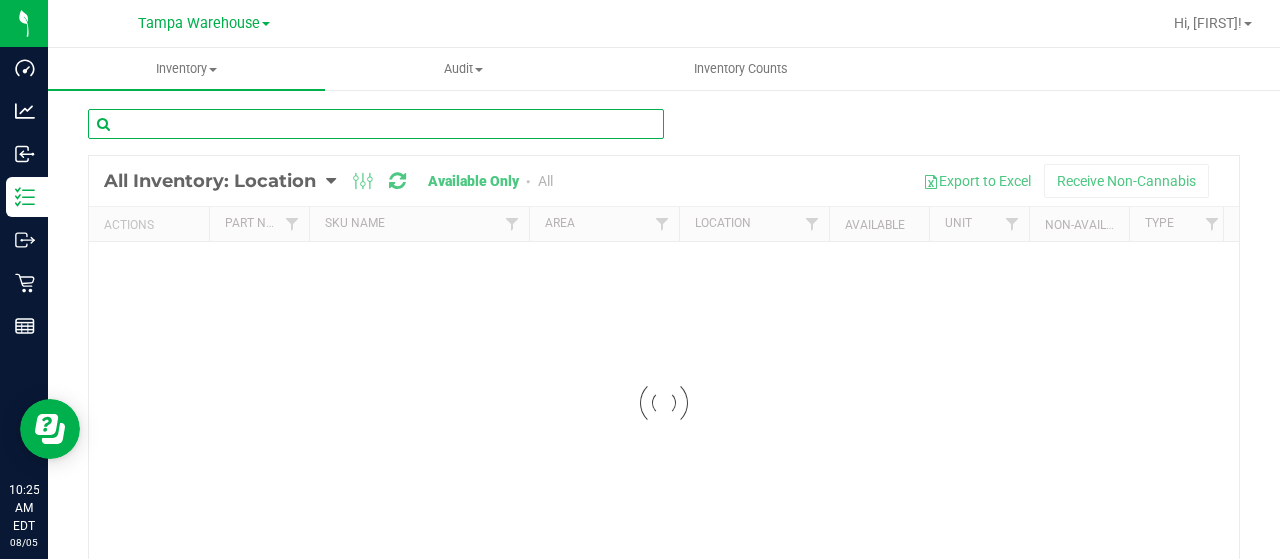 click at bounding box center (376, 124) 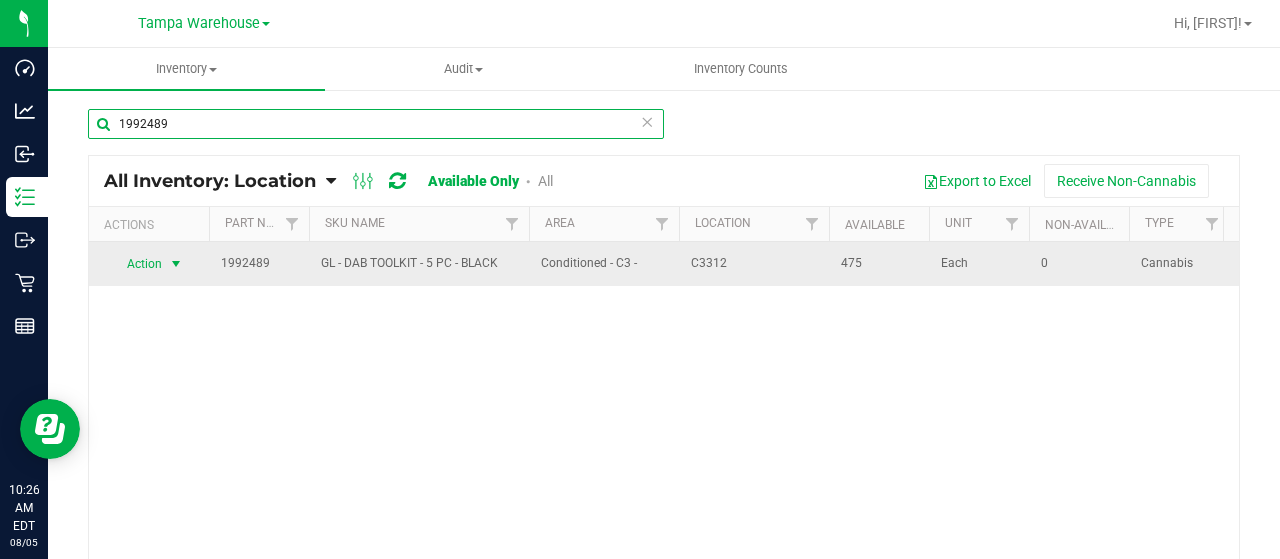 type on "1992489" 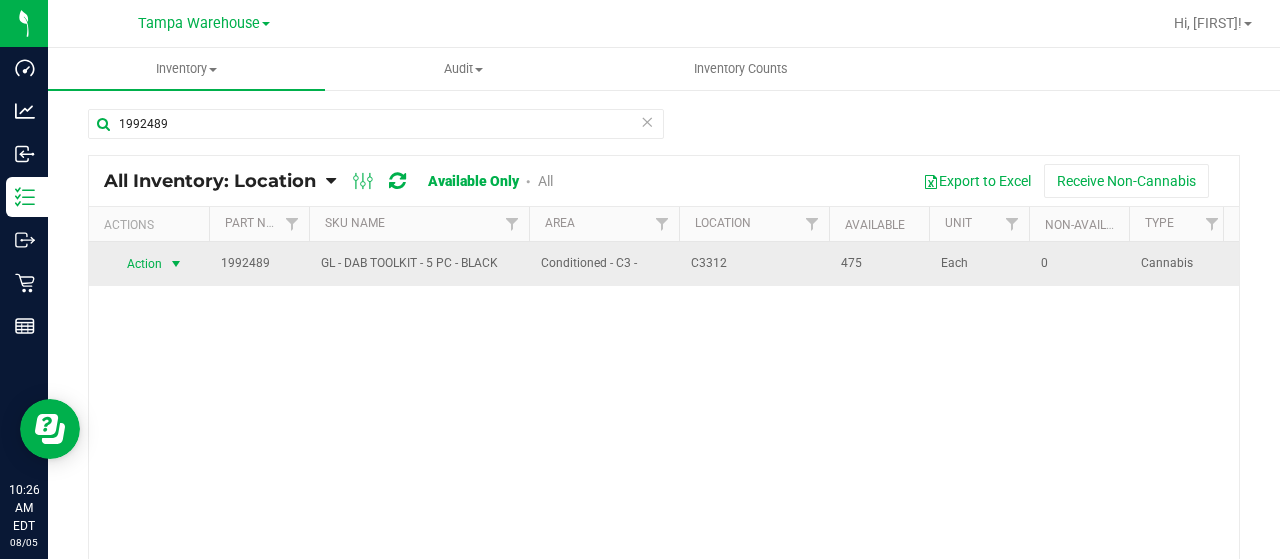 click at bounding box center (176, 264) 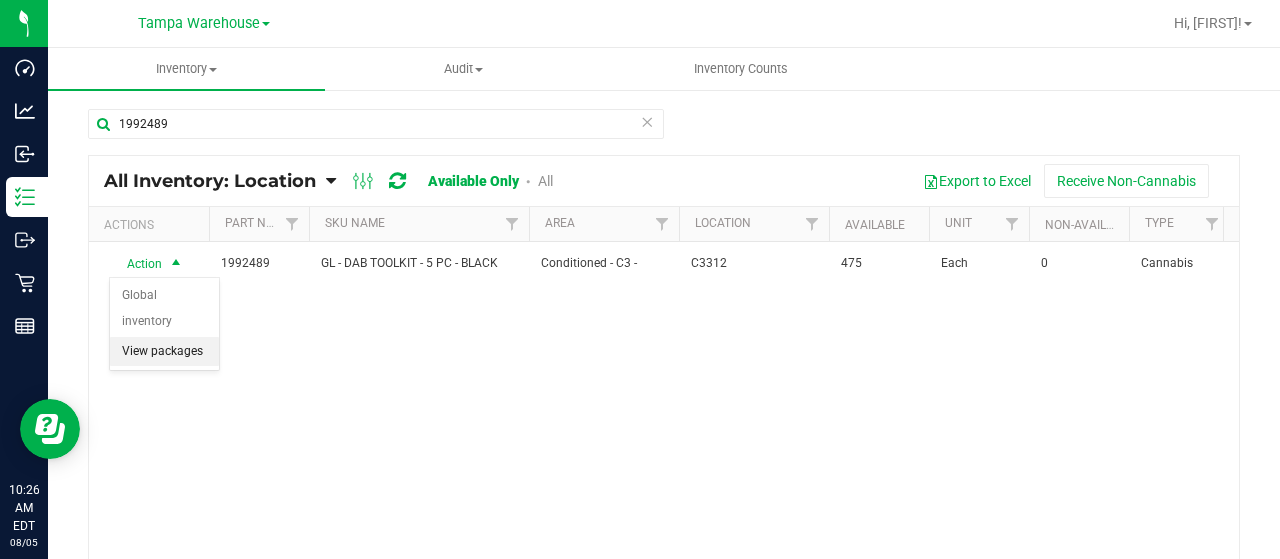 click on "View packages" at bounding box center [164, 352] 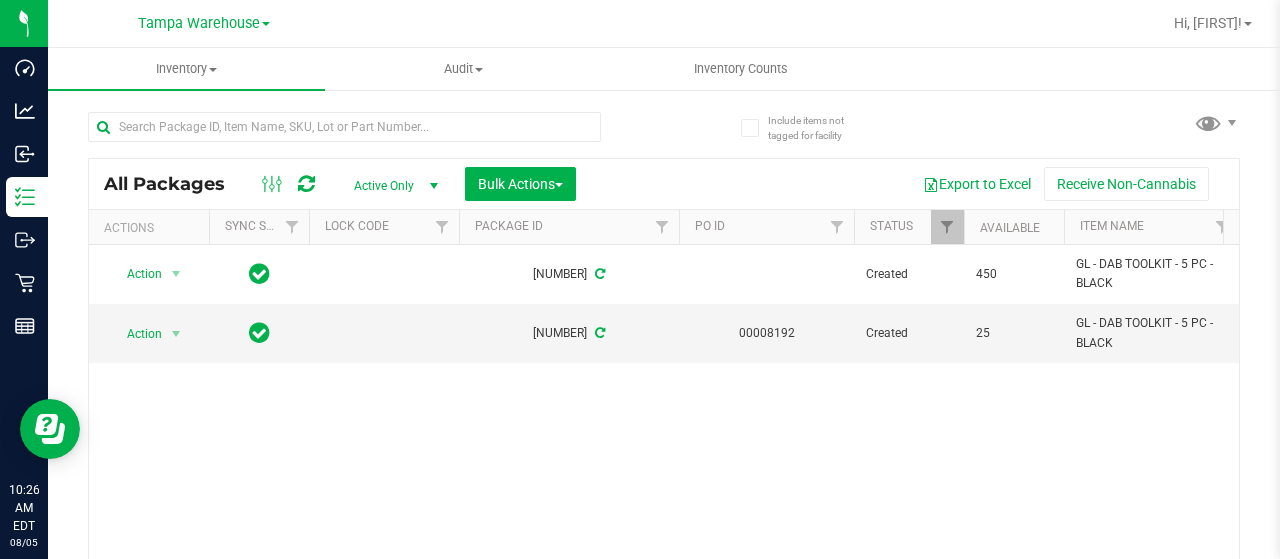 scroll, scrollTop: 0, scrollLeft: 301, axis: horizontal 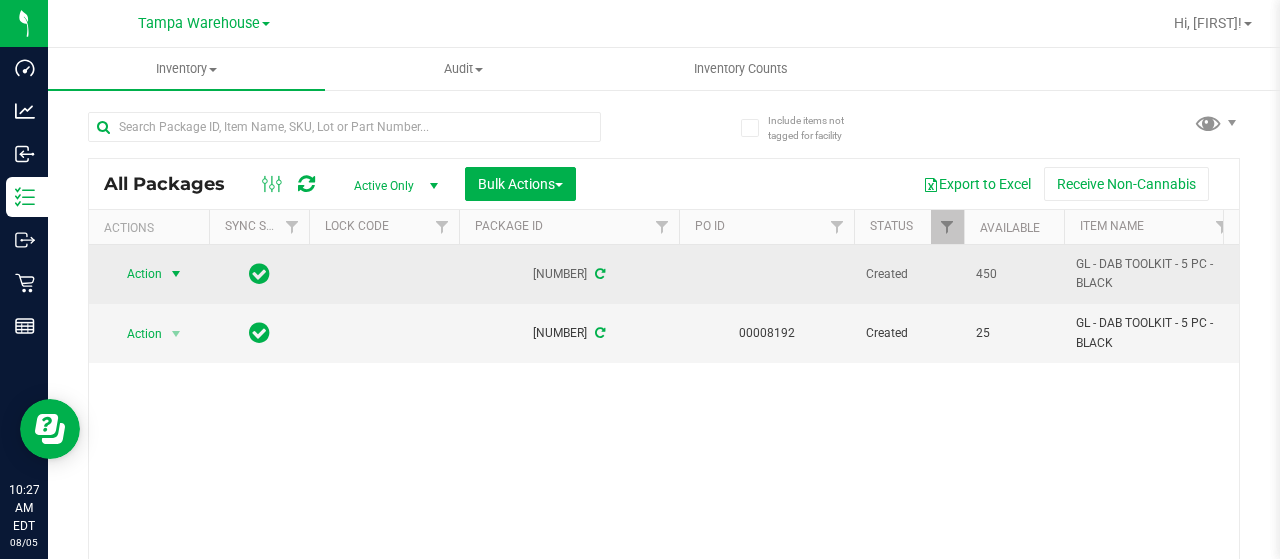 click at bounding box center [176, 274] 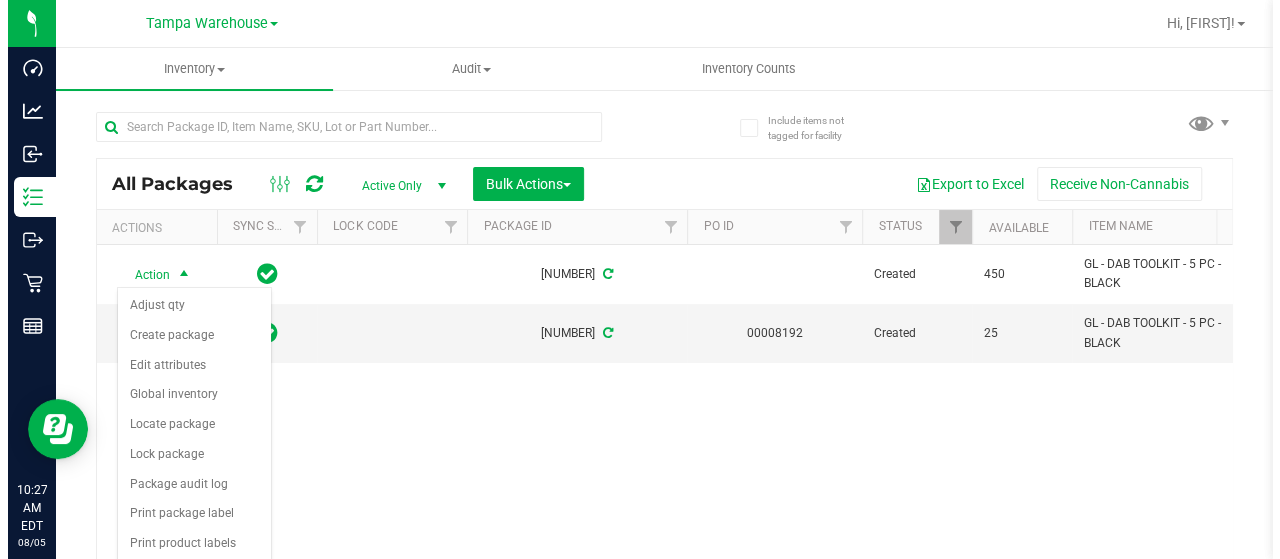 scroll, scrollTop: 138, scrollLeft: 0, axis: vertical 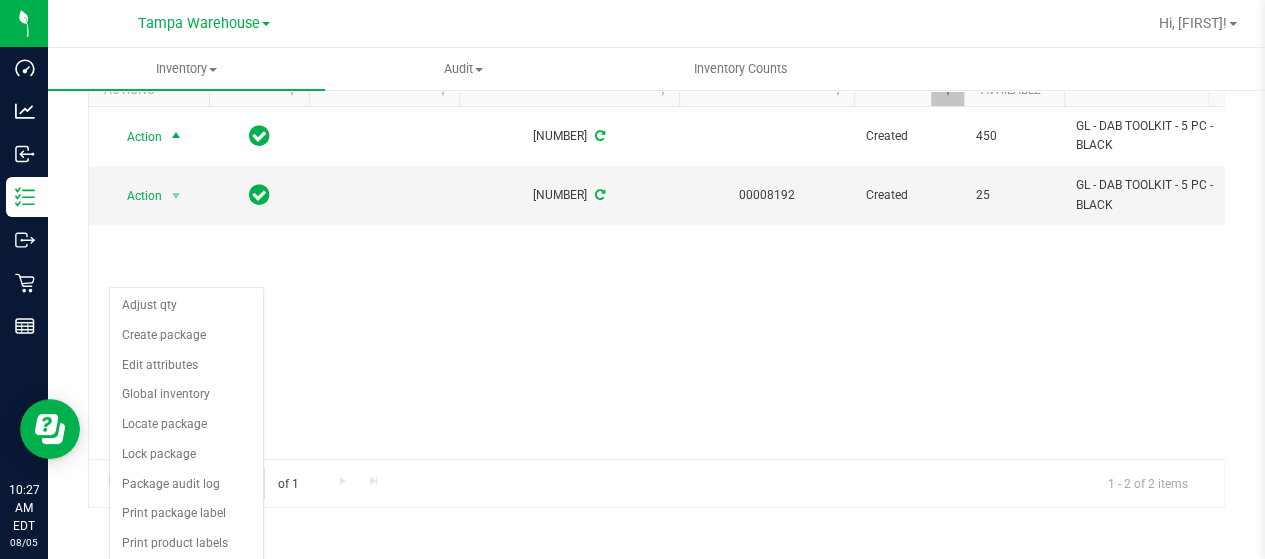 click on "Action Action Adjust qty Create package Edit attributes Global inventory Locate package Lock package Package audit log Print package label Print product labels Schedule for destruction See history
[NUMBER]
Created
450
GL - DAB TOOLKIT - 5 PC - BLACK
0
450
GL - DAB TOOLKIT - 5 PC - BLACK
Conditioned - C3 -
[MONTH] [DAY], [YEAR] [HOUR]:[MINUTE]:[SECOND] [TIMEZONE]
FLTW-20241120-012
1992489-112024
[MONTH] [DAY], [YEAR] [HOUR]:[MINUTE]:[SECOND] [TIMEZONE]
imercado@[DOMAIN].com" at bounding box center [656, 283] 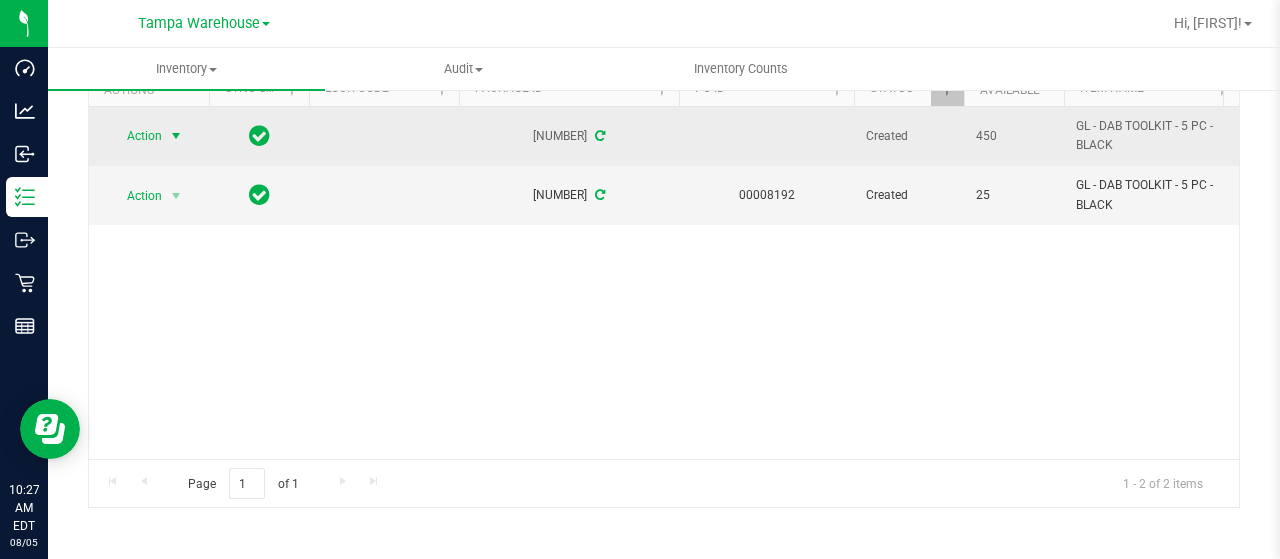 click at bounding box center (176, 136) 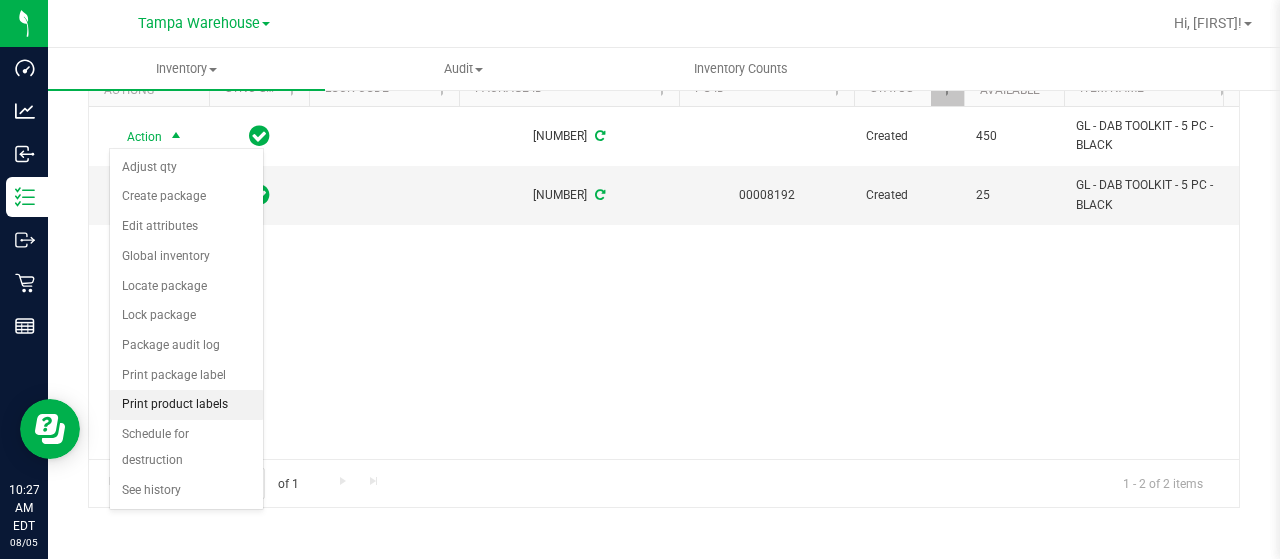 click on "Print product labels" at bounding box center (186, 405) 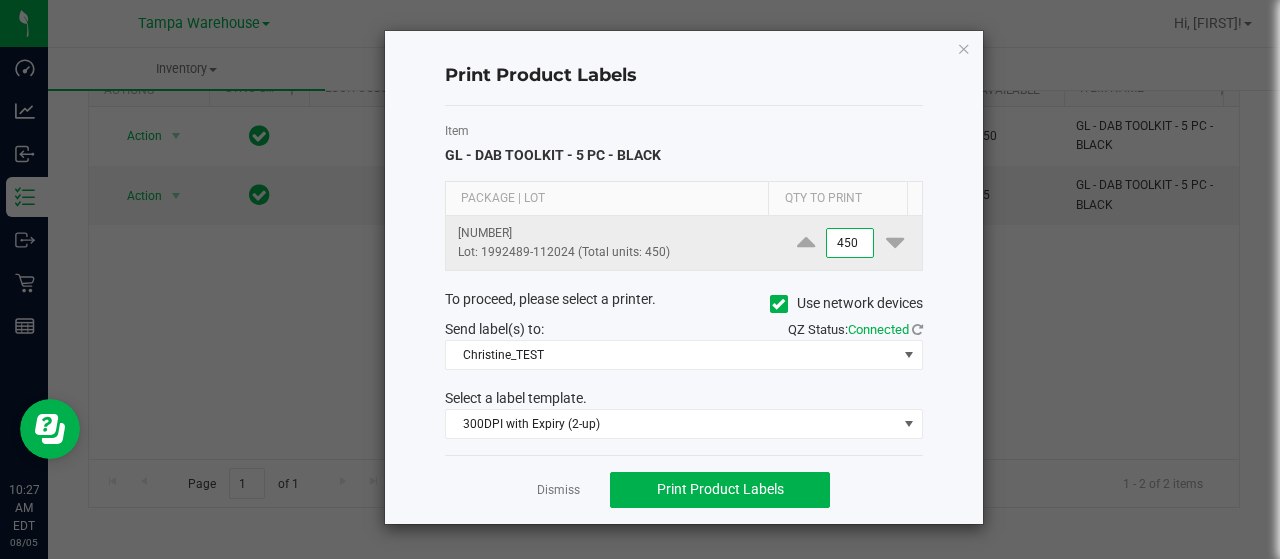 click on "450" at bounding box center (850, 243) 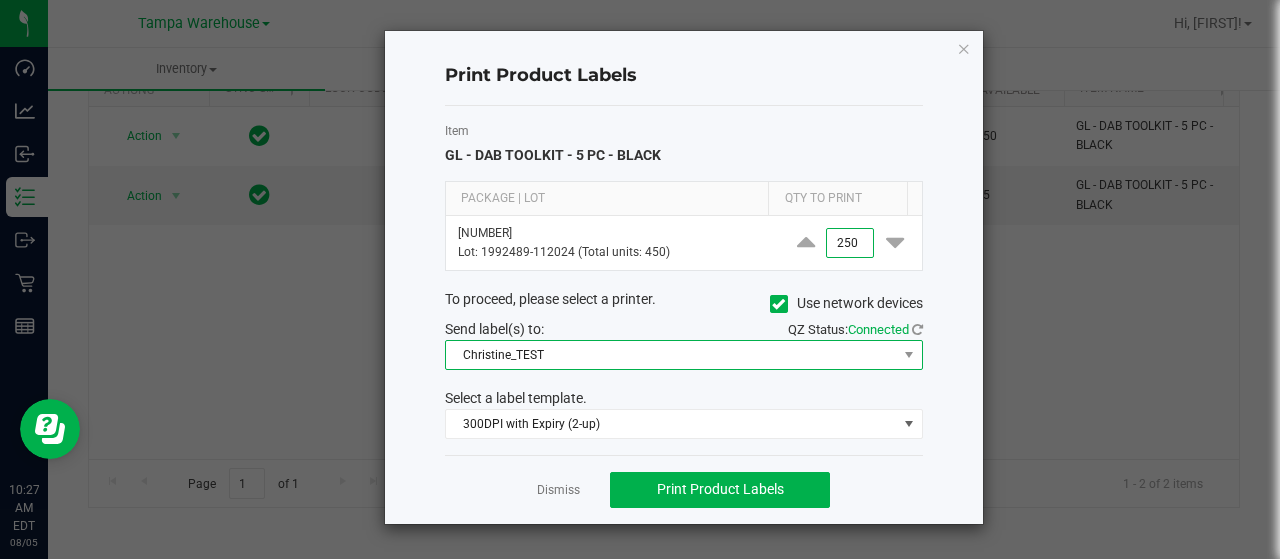 click on "Christine_TEST" at bounding box center (671, 355) 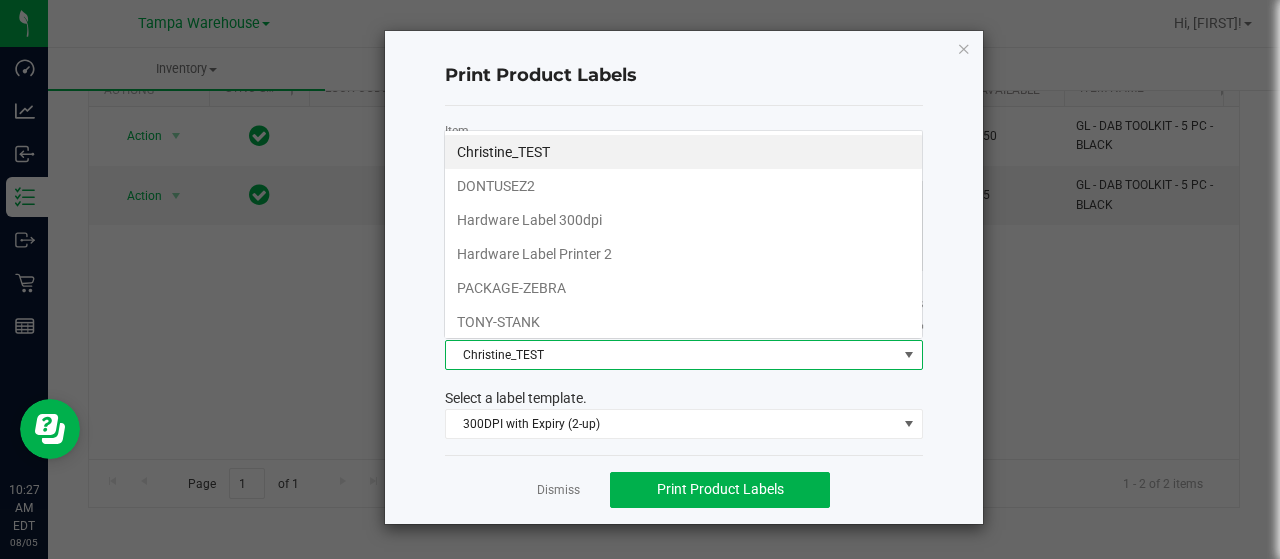 scroll, scrollTop: 99970, scrollLeft: 99521, axis: both 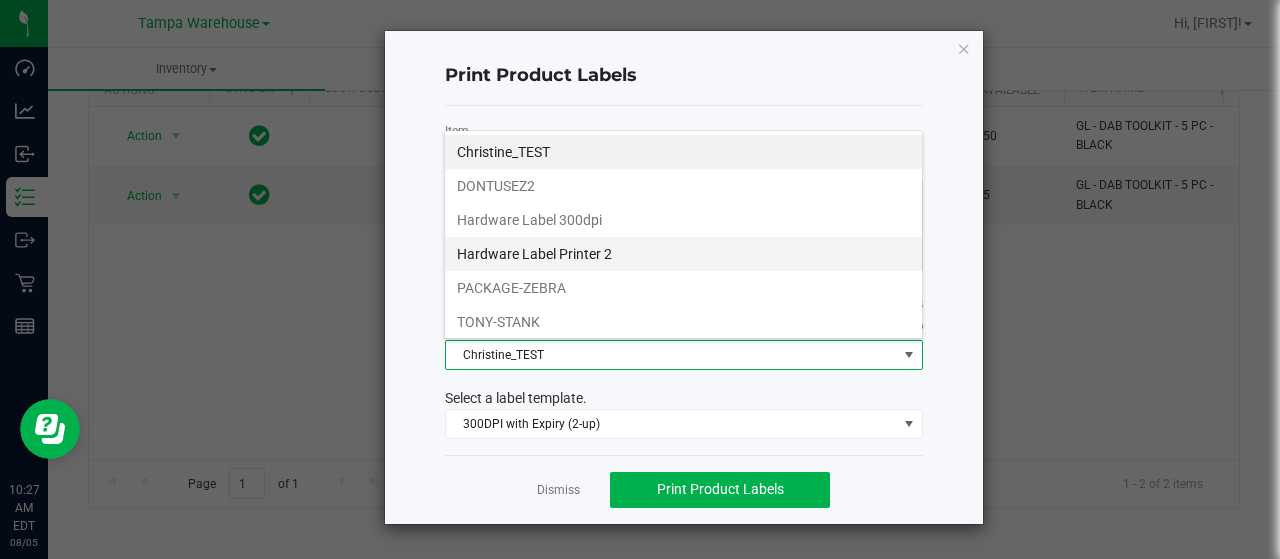 click on "Hardware Label Printer 2" at bounding box center [683, 254] 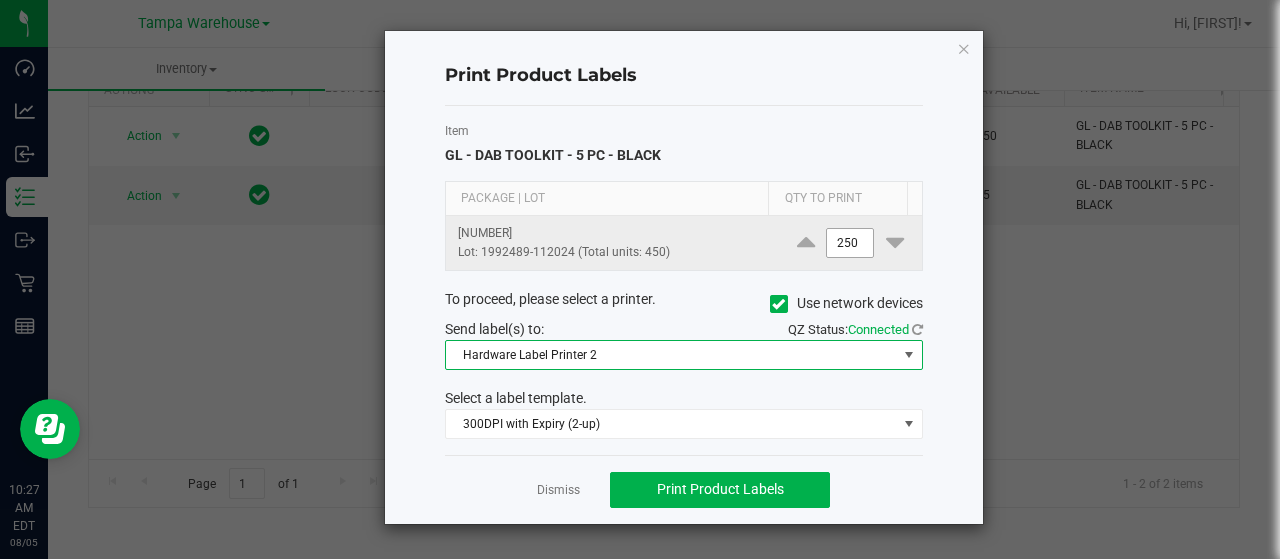 click on "250" at bounding box center (850, 243) 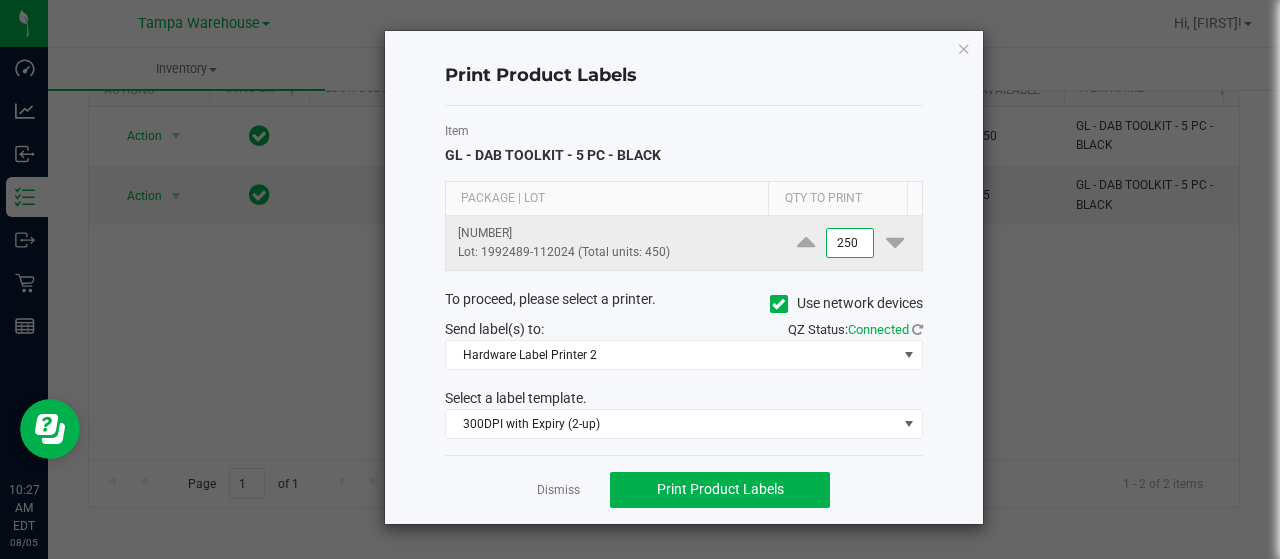 click on "250" at bounding box center [850, 243] 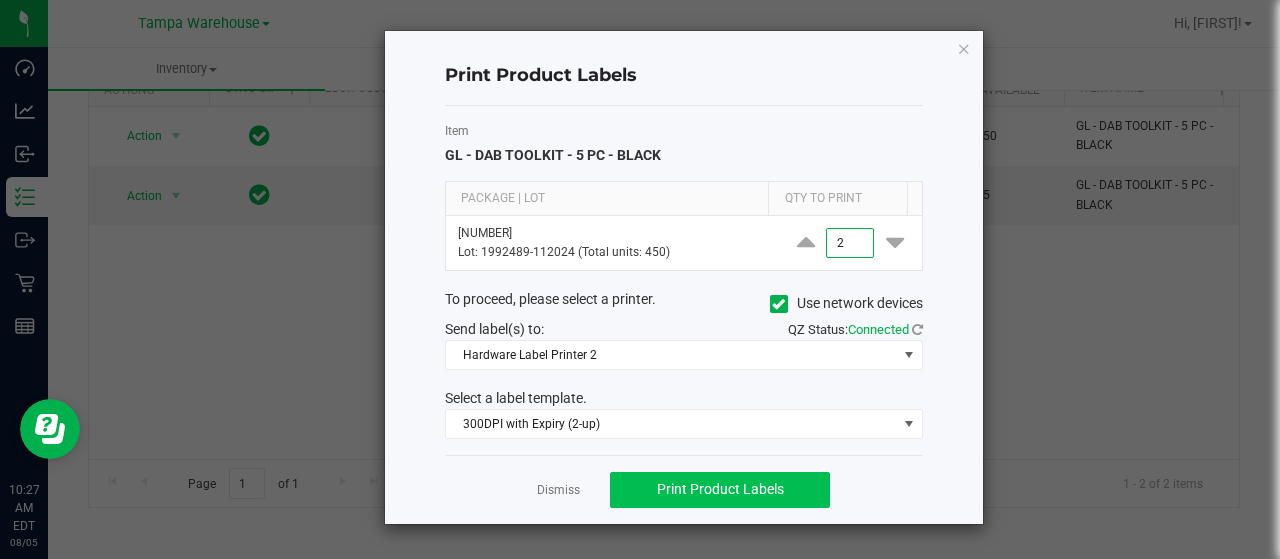 type on "2" 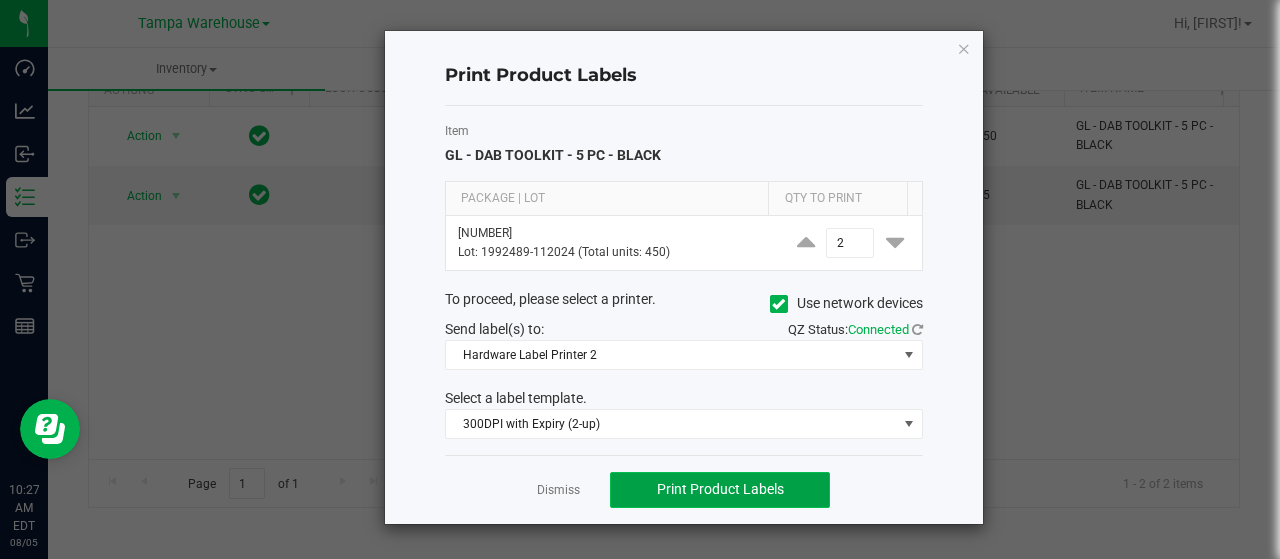 click on "Print Product Labels" 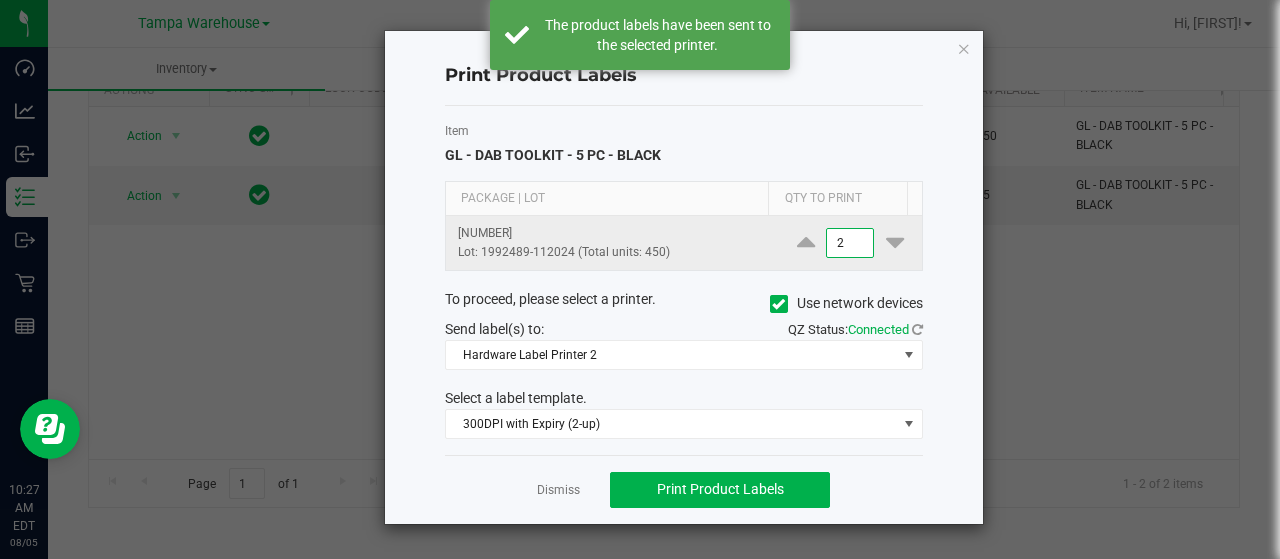 click on "2" at bounding box center (850, 243) 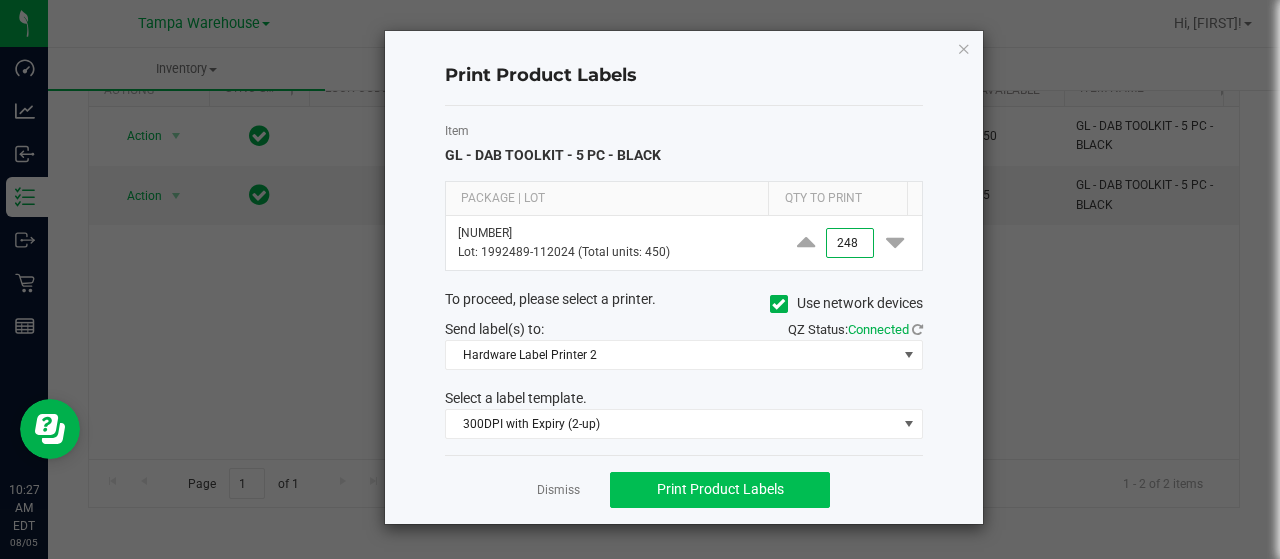 type on "248" 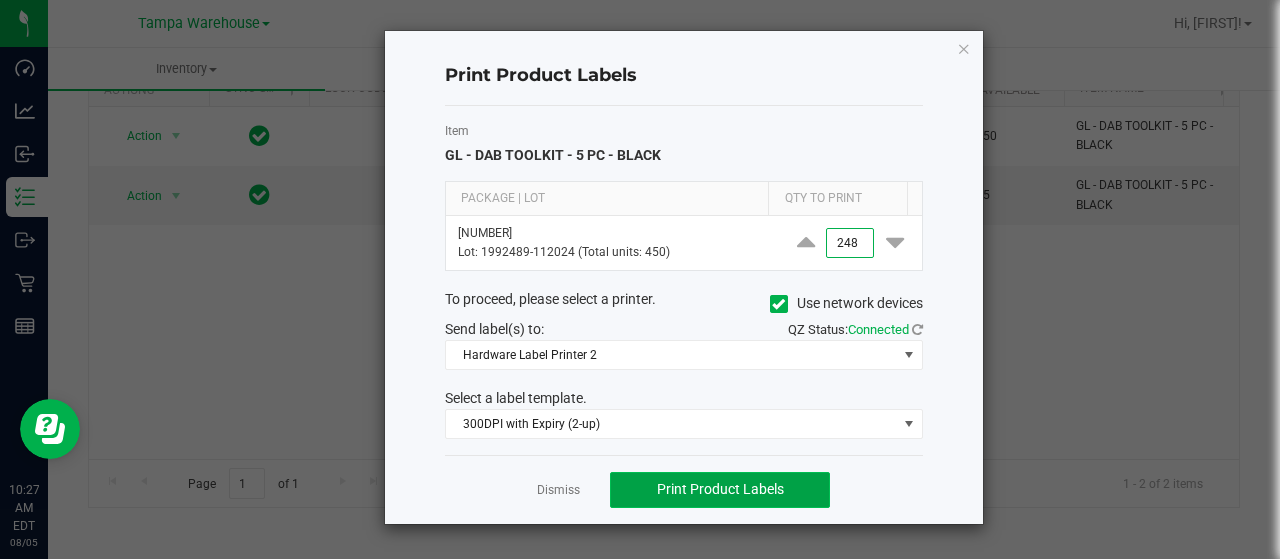 click on "Print Product Labels" 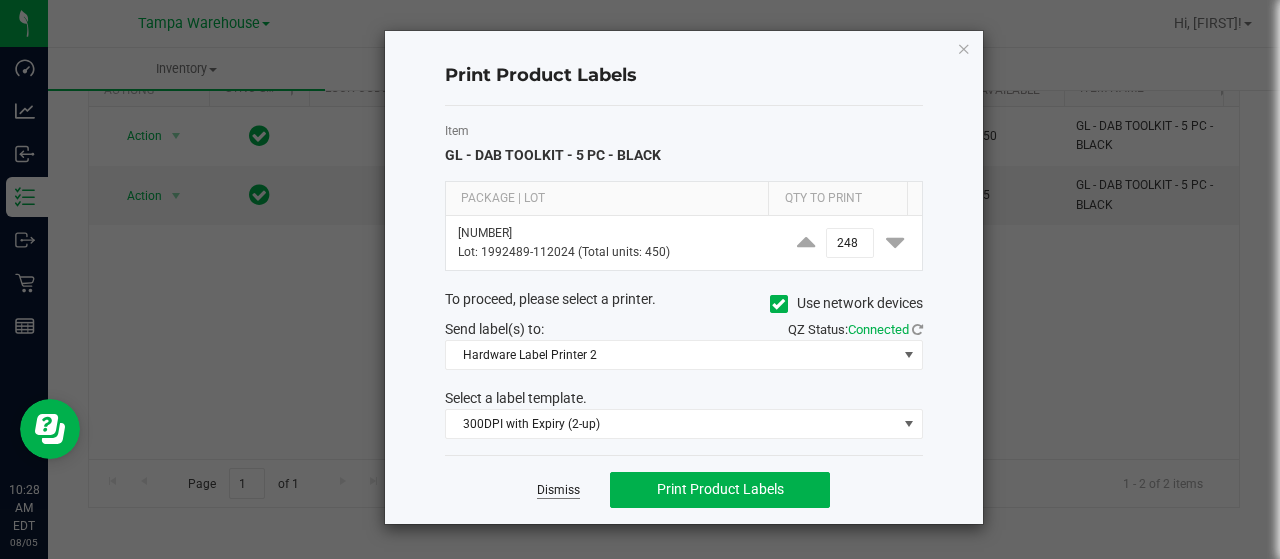 click on "Dismiss" 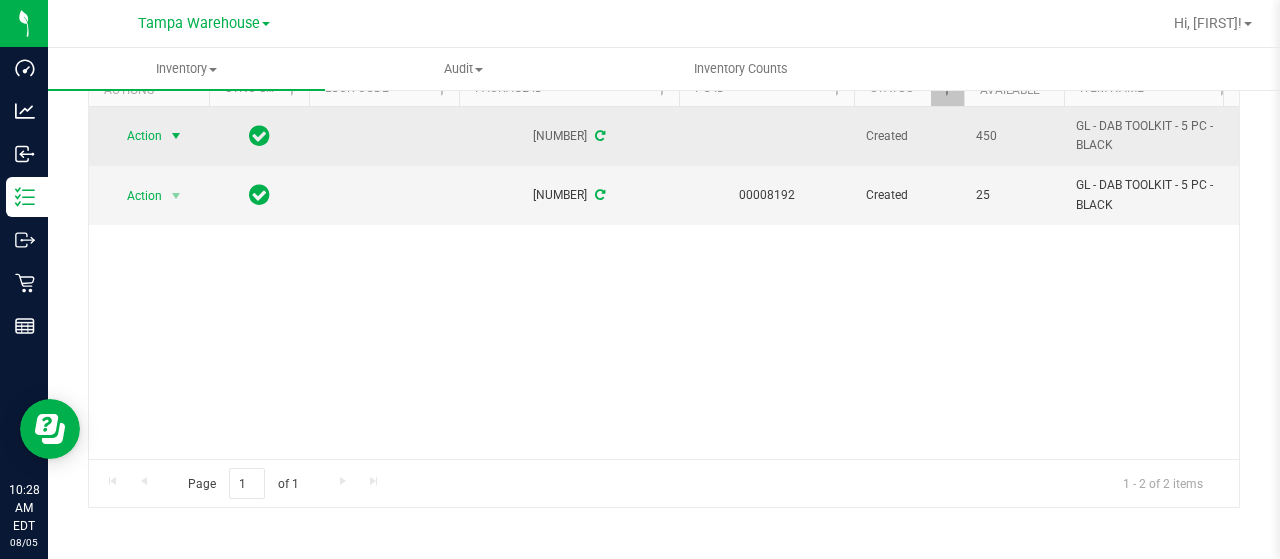 click at bounding box center [176, 136] 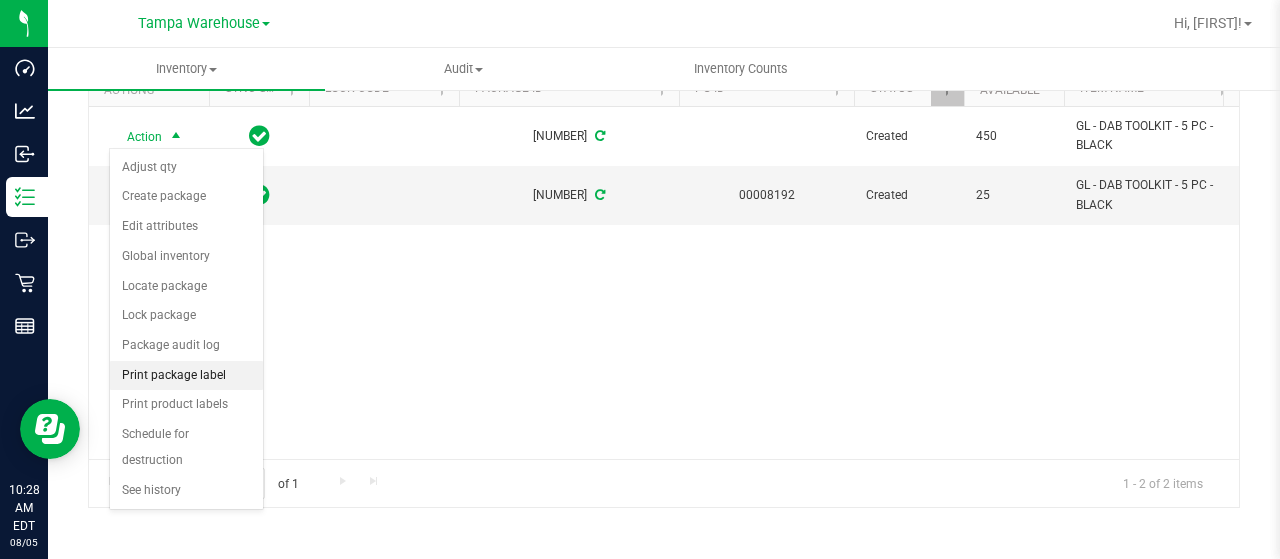 click on "Print package label" at bounding box center [186, 376] 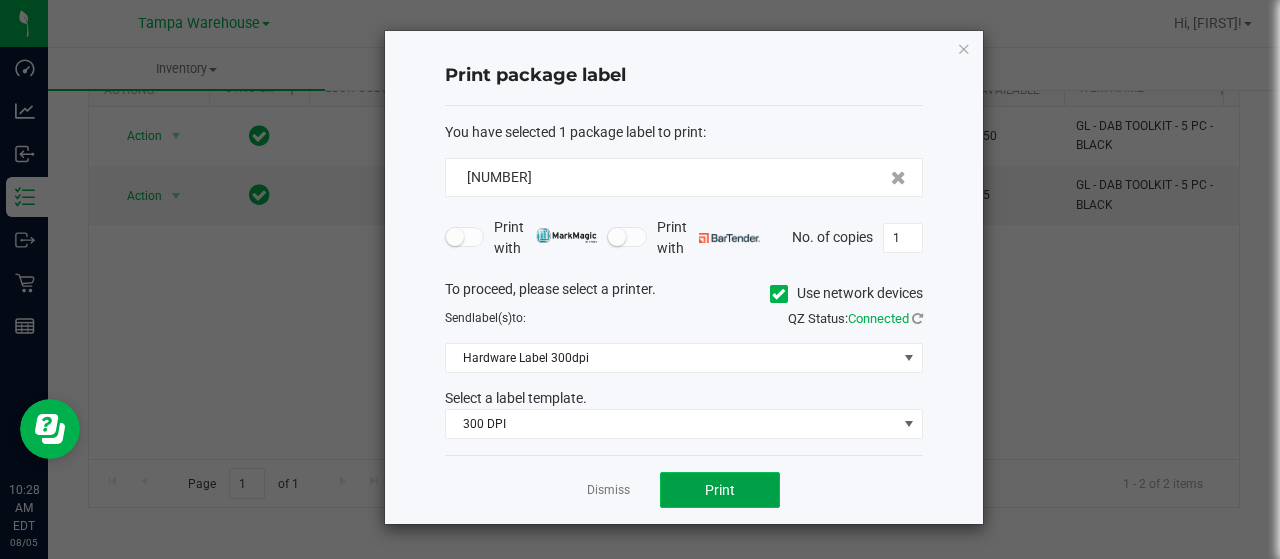 click on "Print" 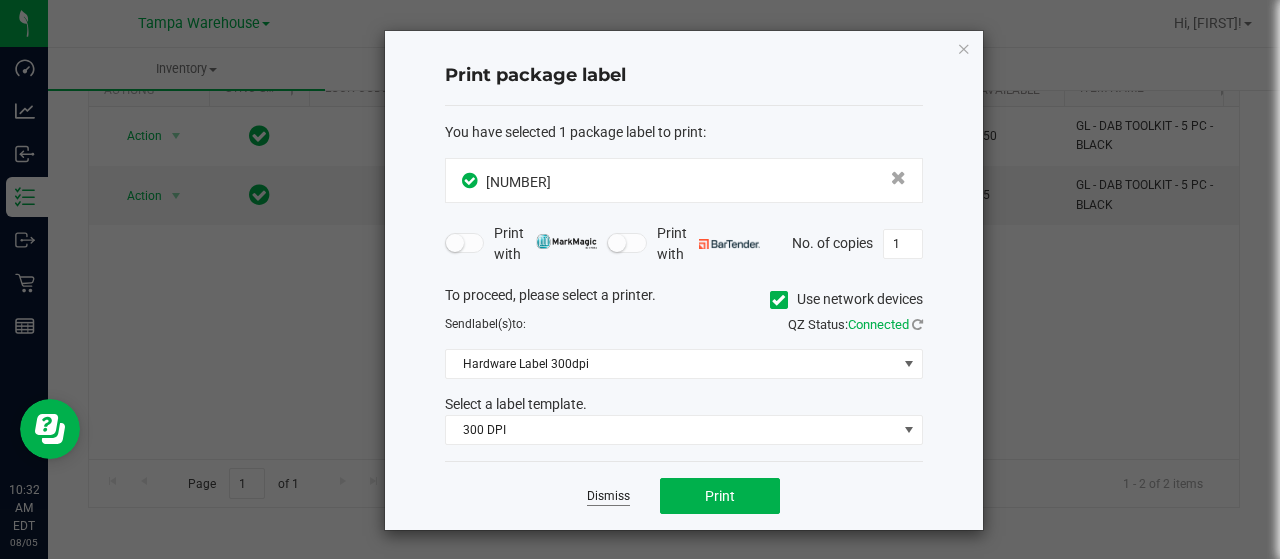 click on "Dismiss" 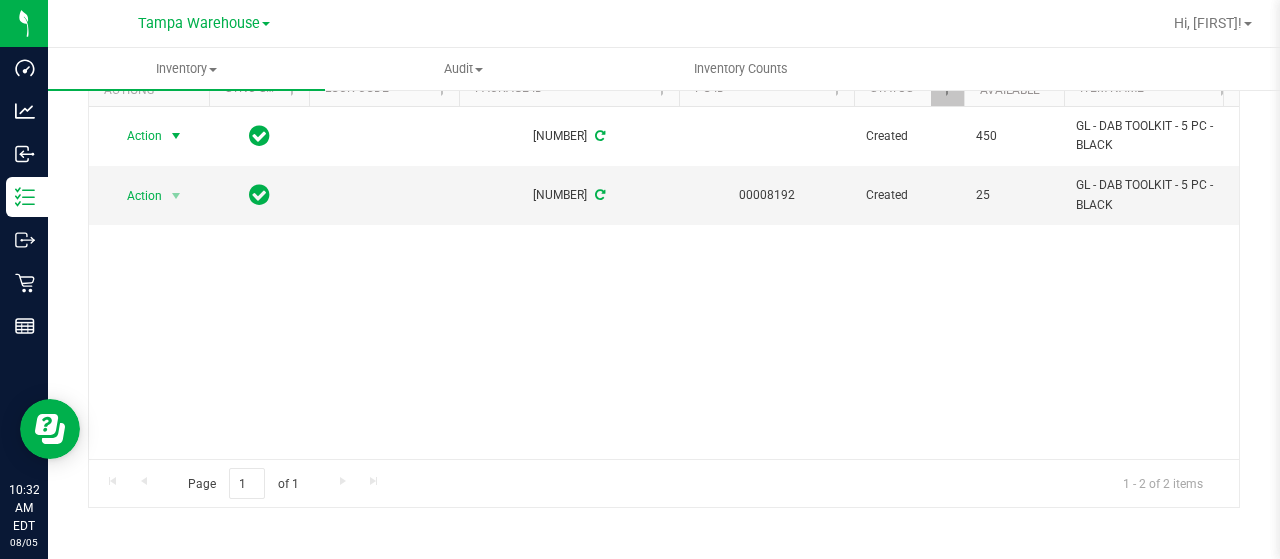 scroll, scrollTop: 0, scrollLeft: 0, axis: both 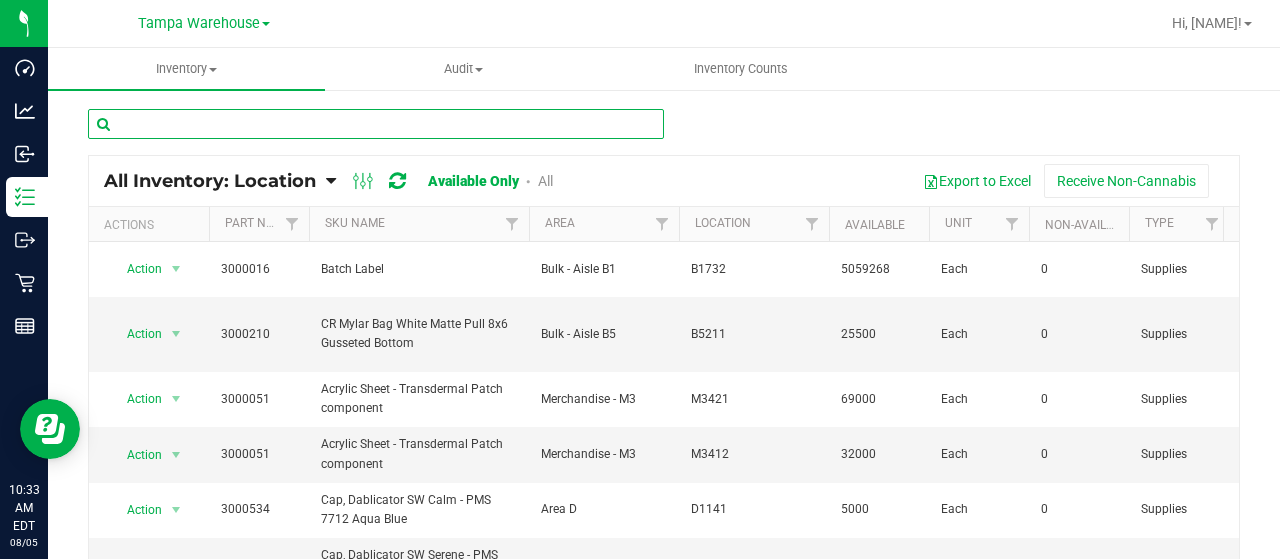 click at bounding box center [376, 124] 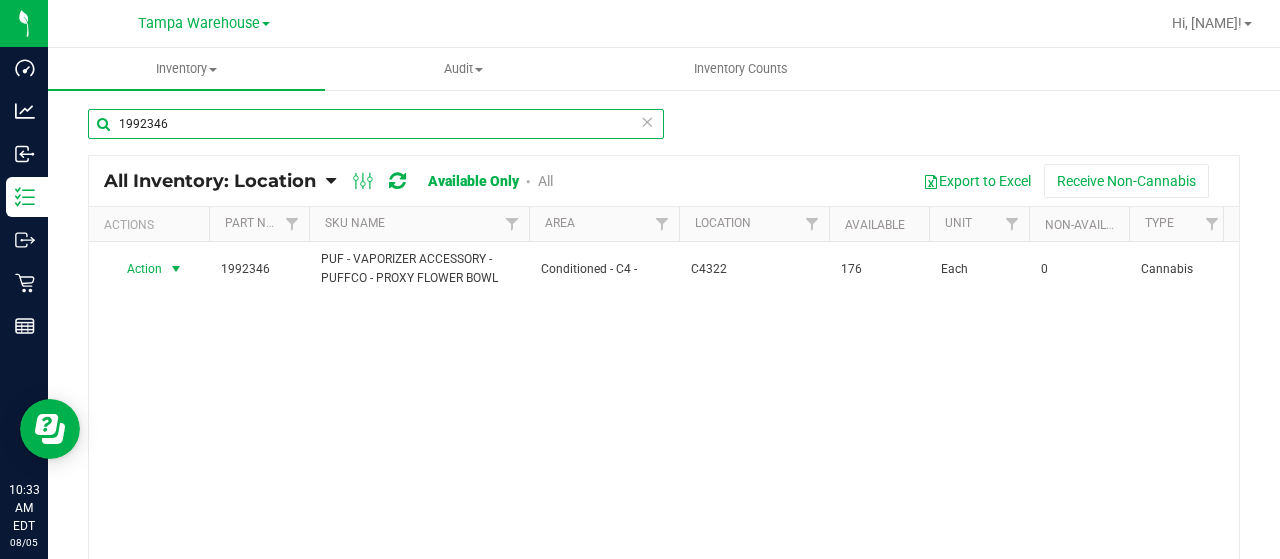 type on "1992346" 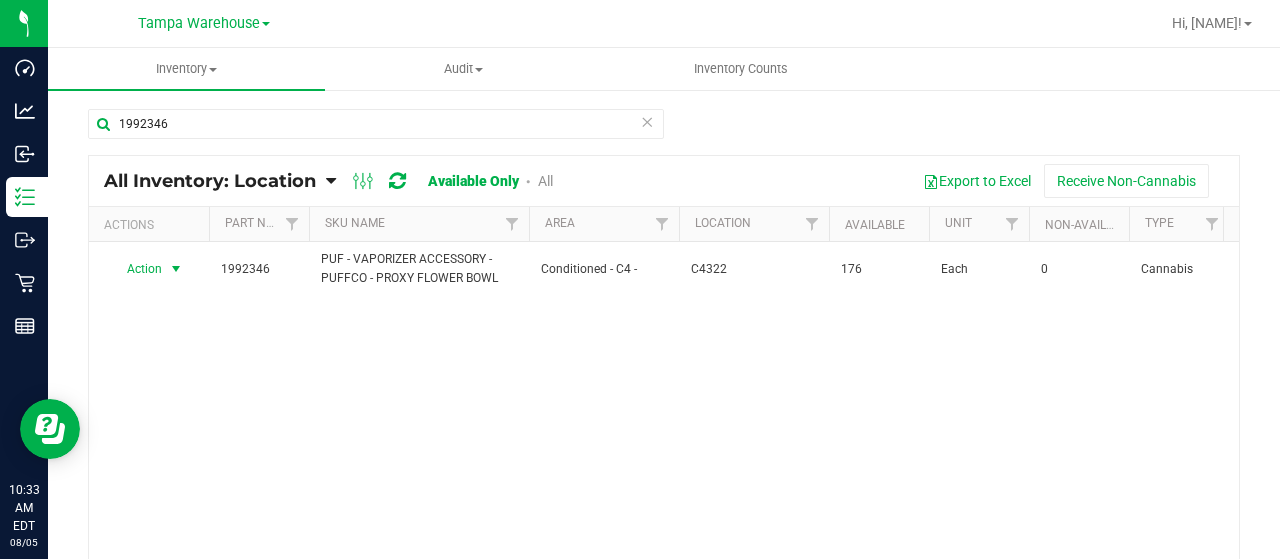 click at bounding box center [176, 269] 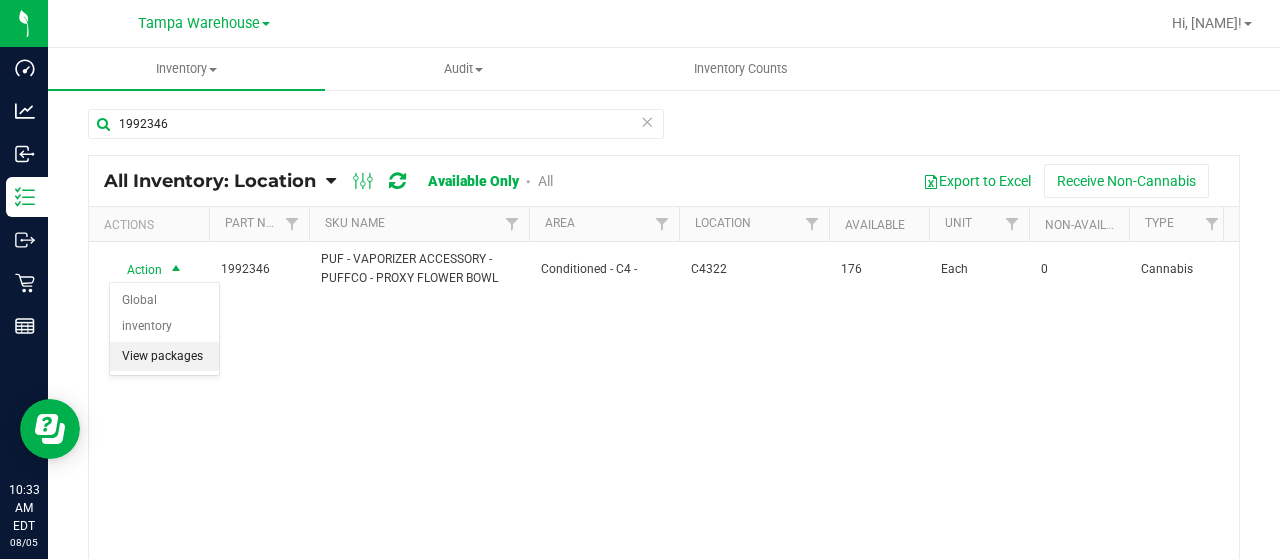 click on "View packages" at bounding box center [164, 357] 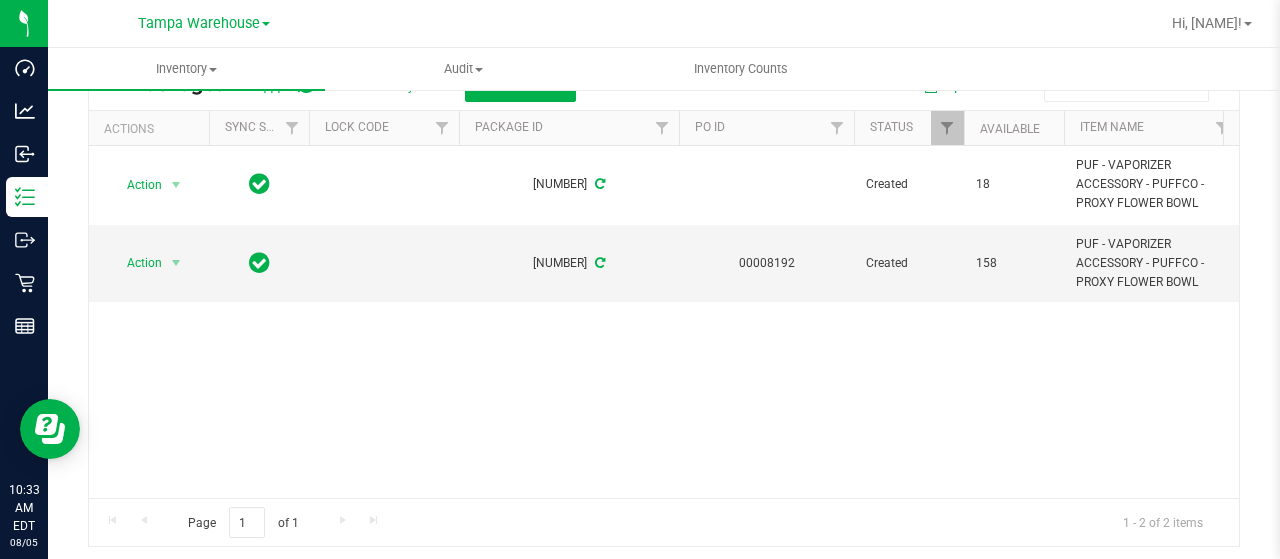 scroll, scrollTop: 138, scrollLeft: 0, axis: vertical 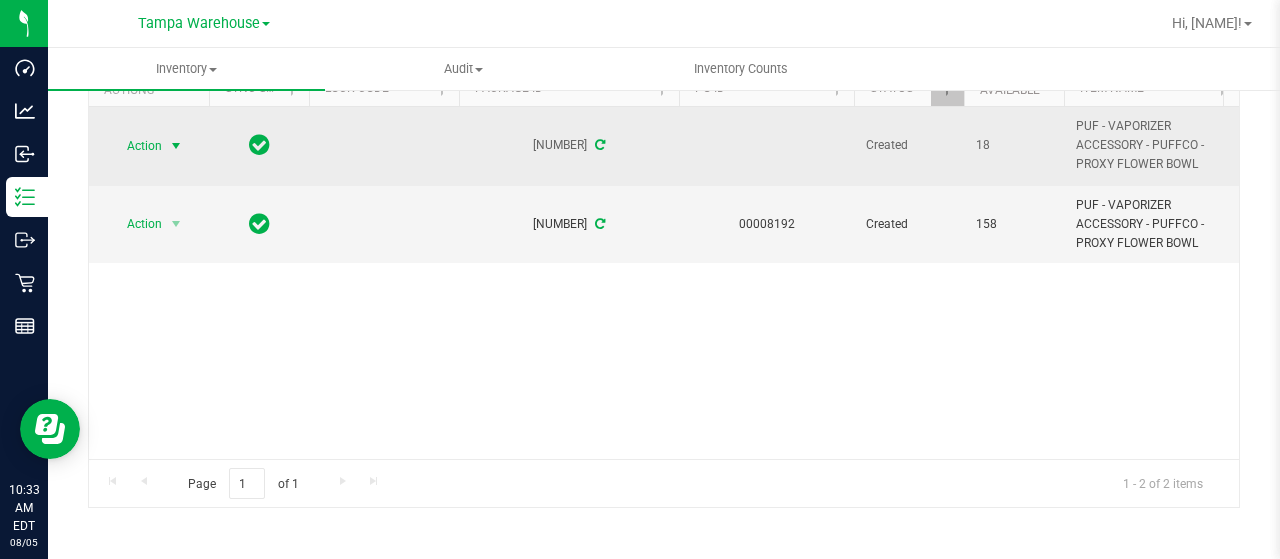 click at bounding box center (176, 146) 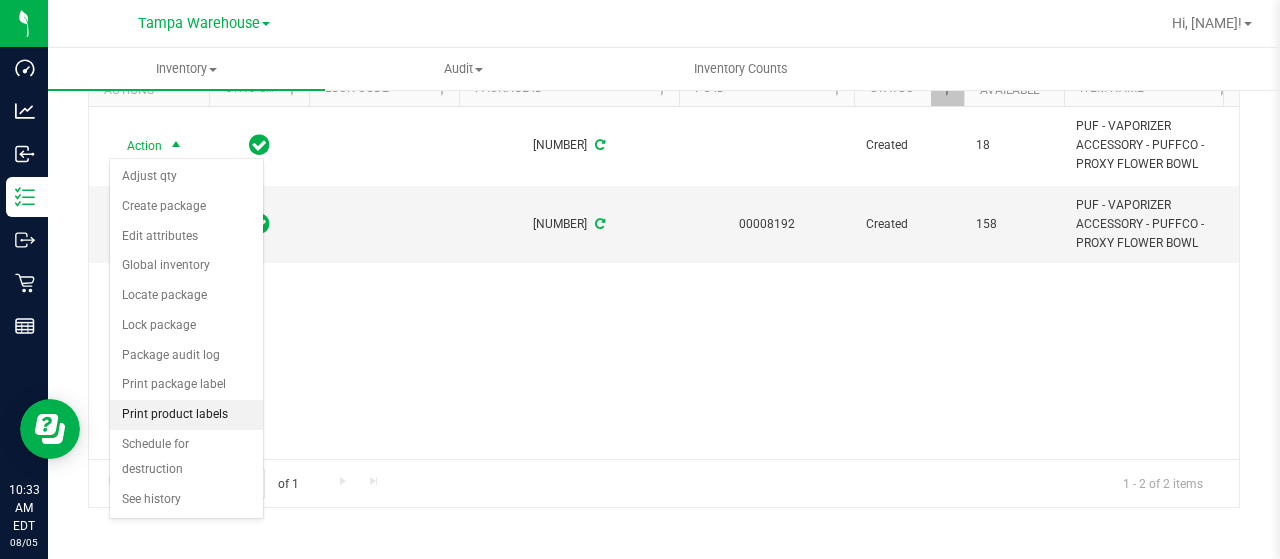 click on "Print product labels" at bounding box center [186, 415] 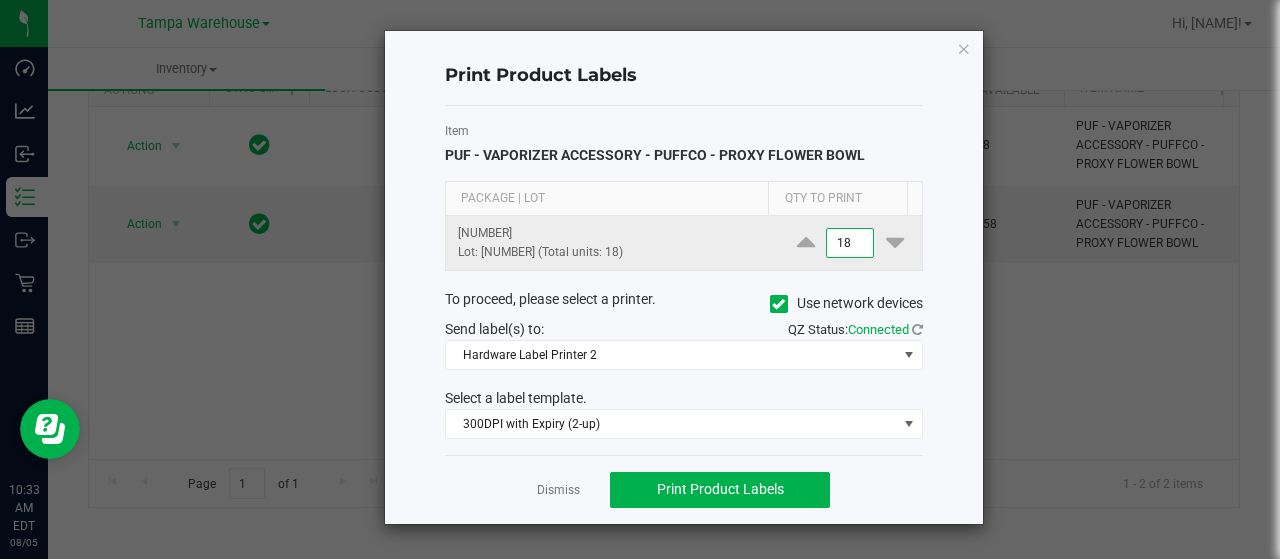 click on "18" at bounding box center [850, 243] 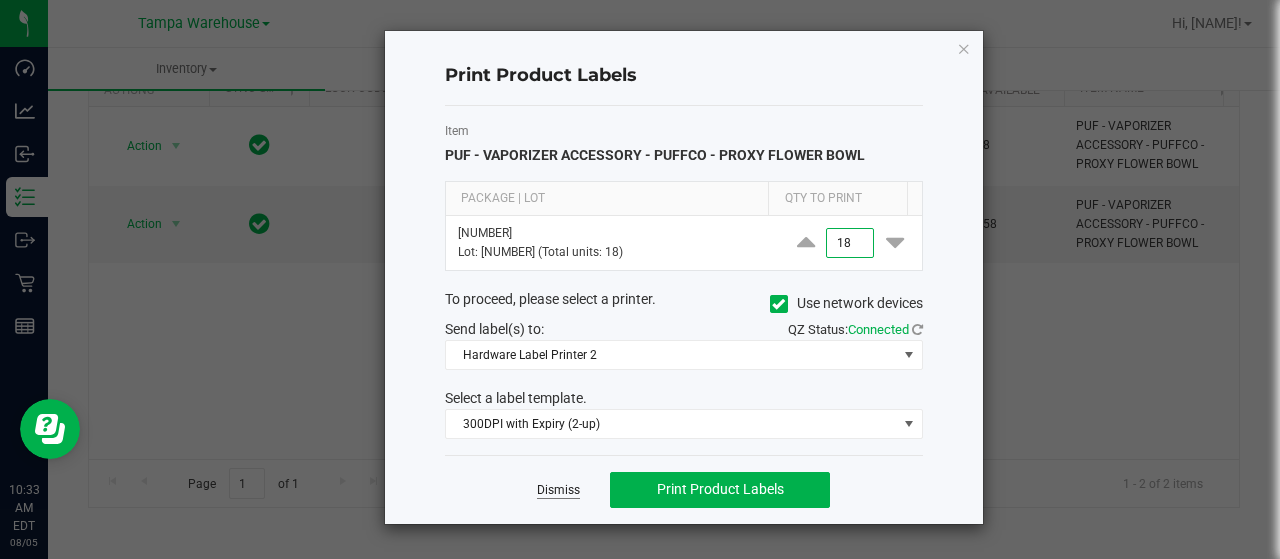 click on "Dismiss" 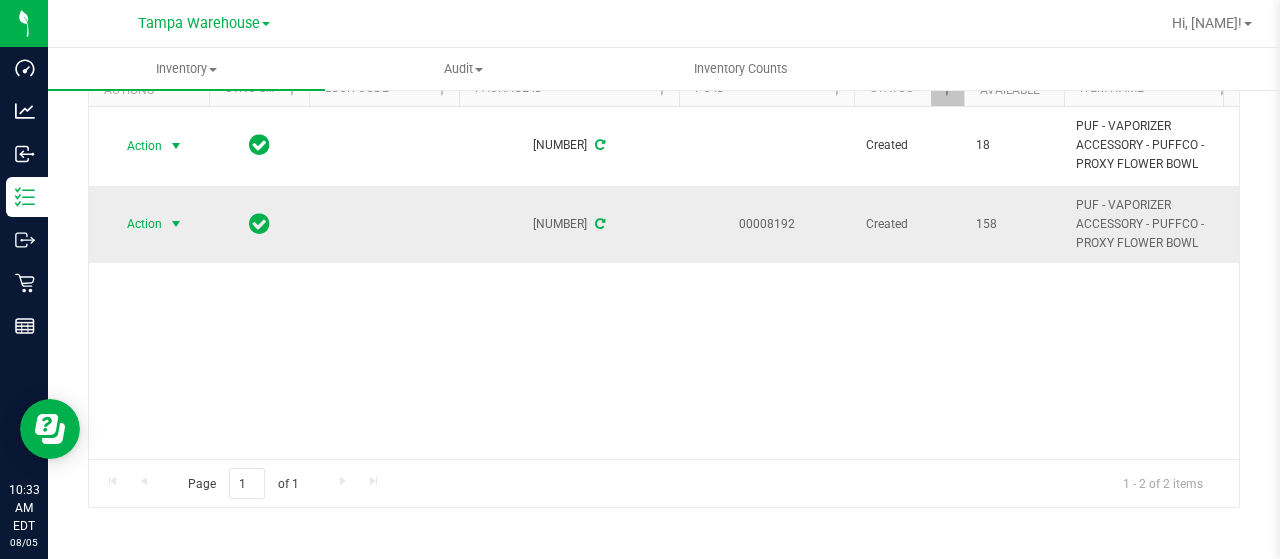 click at bounding box center (176, 224) 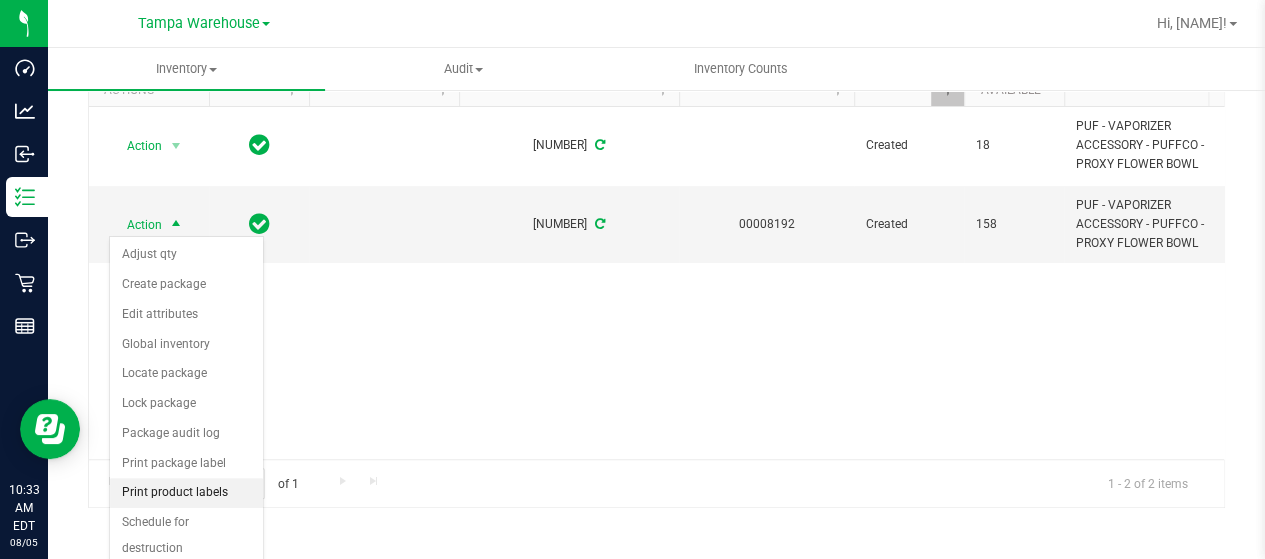 click on "Print product labels" at bounding box center [186, 493] 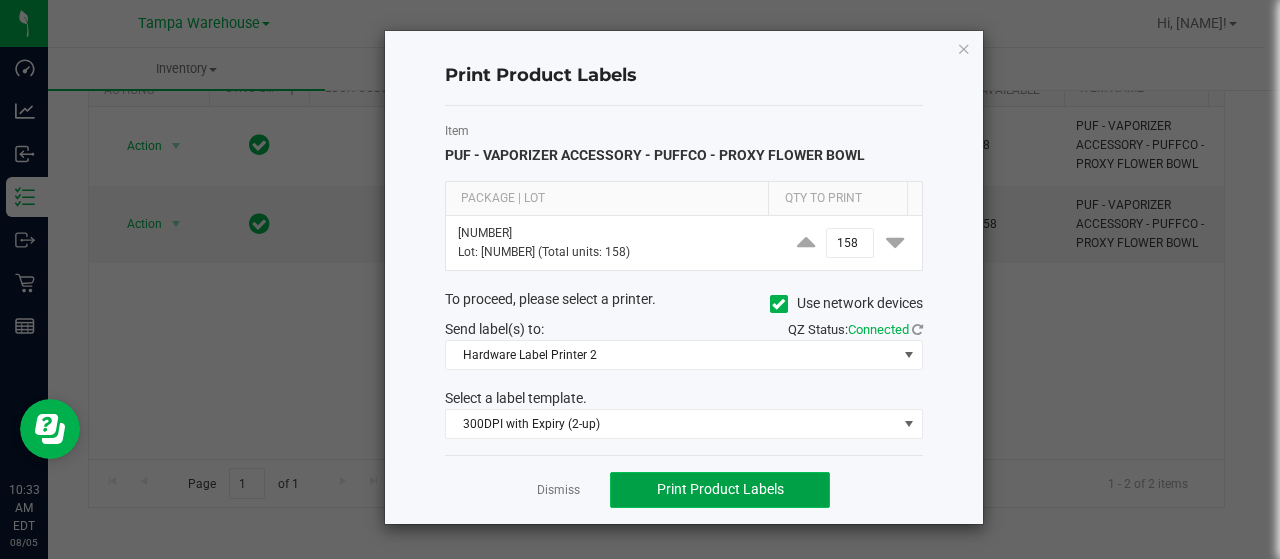 click on "Print Product Labels" 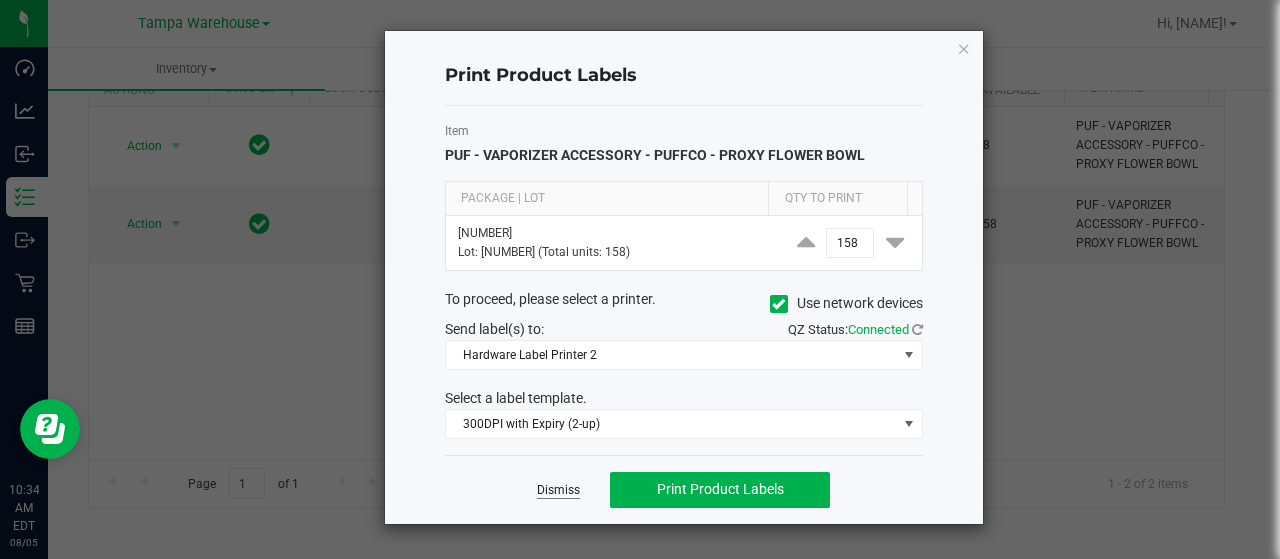 click on "Dismiss" 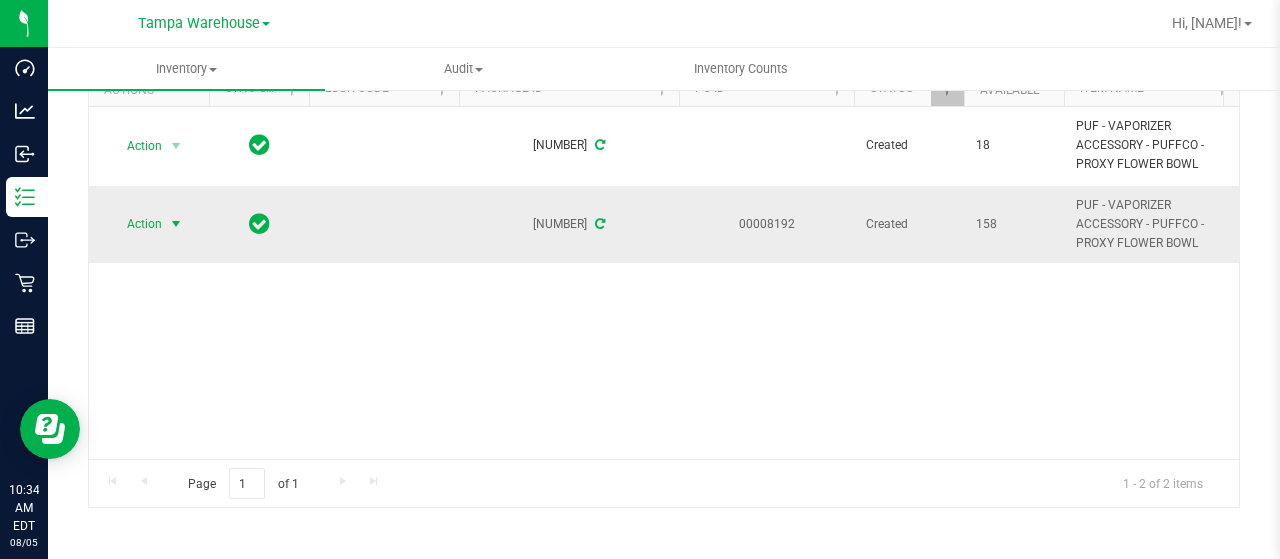 click at bounding box center [176, 224] 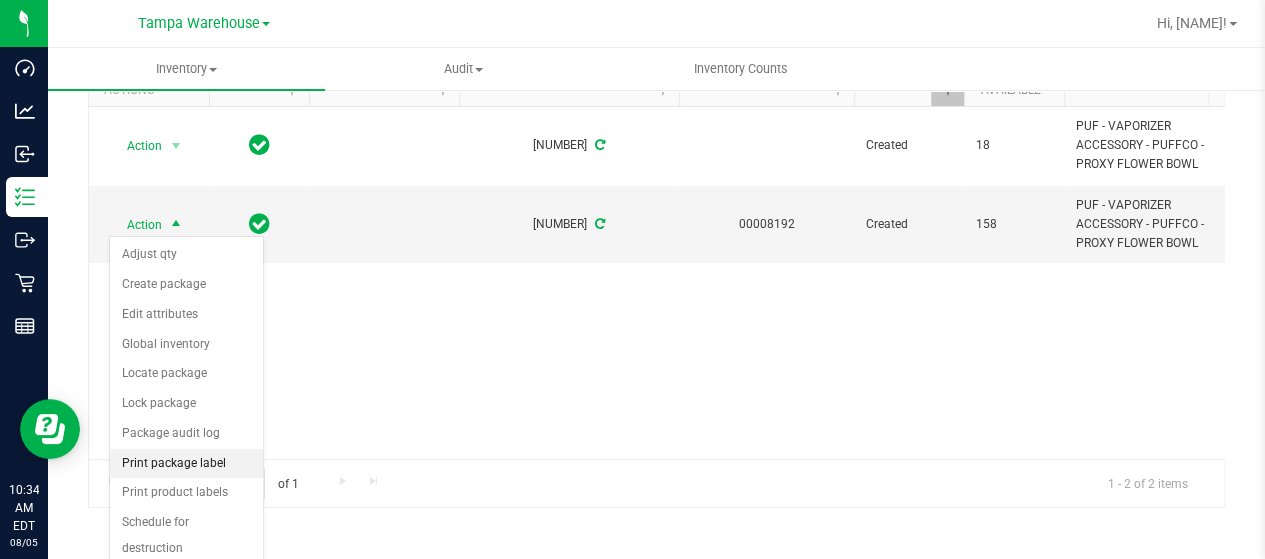 click on "Print package label" at bounding box center (186, 464) 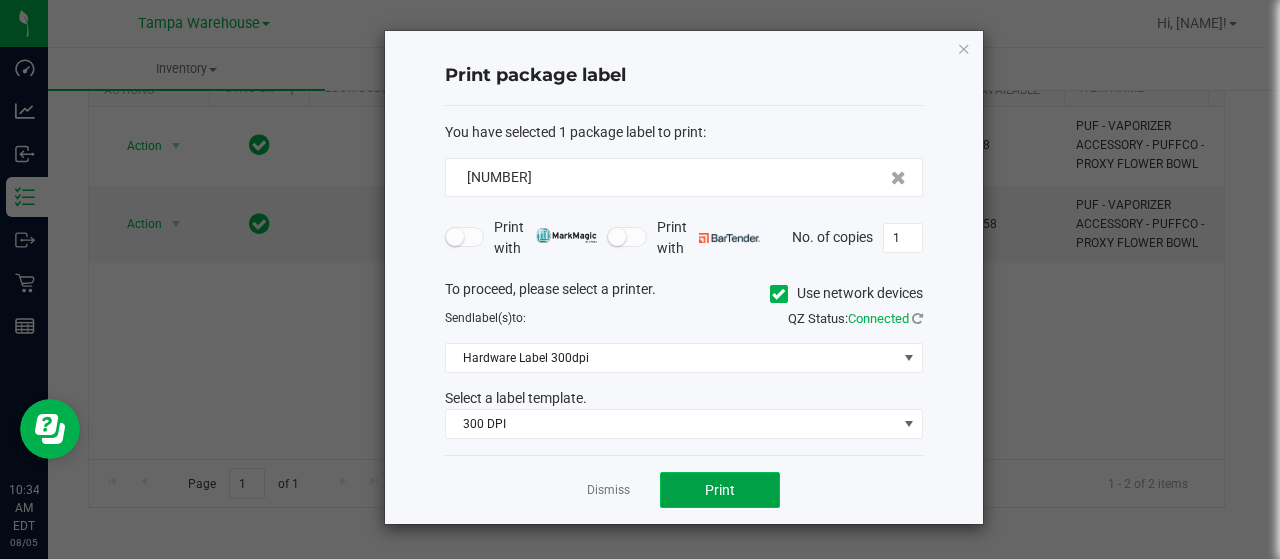 click on "Print" 